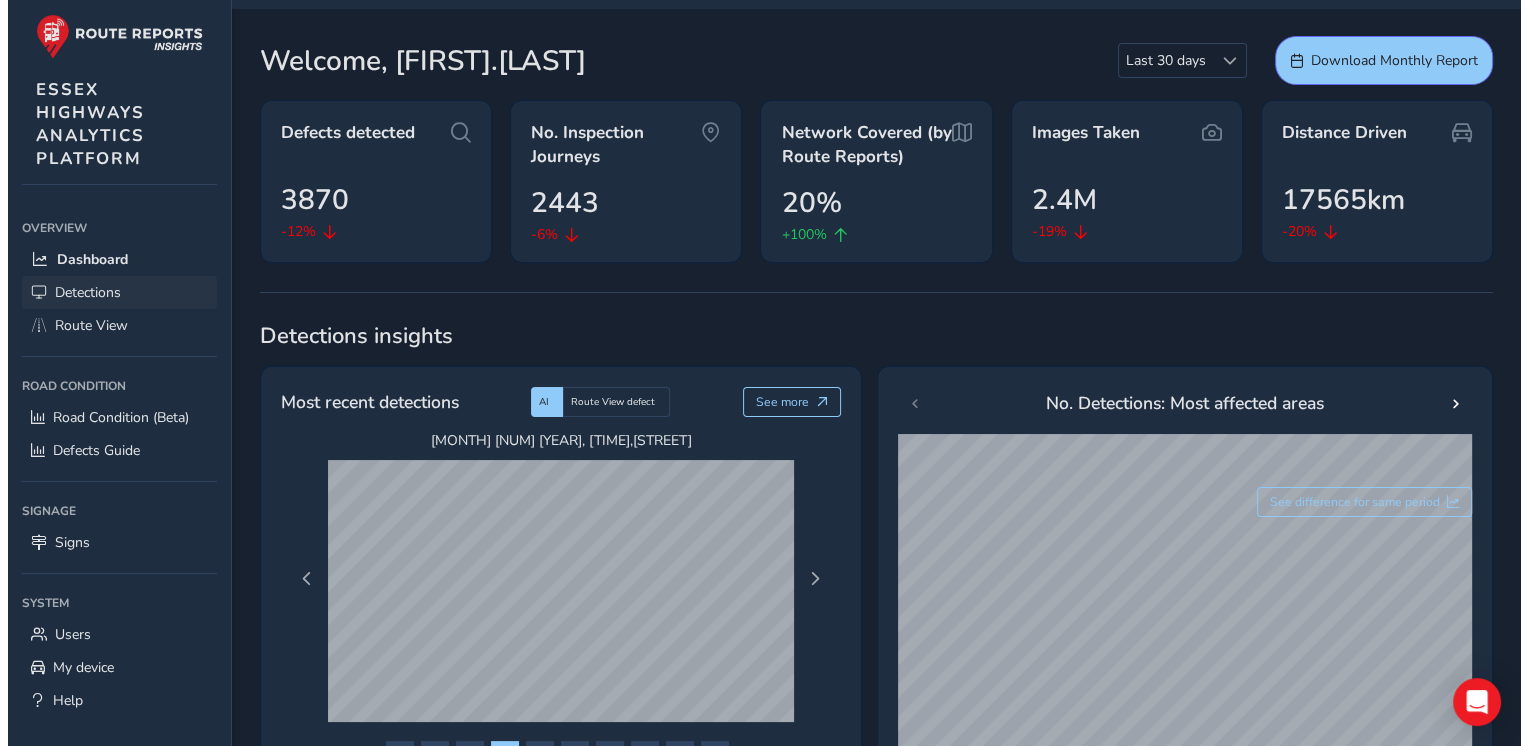 scroll, scrollTop: 0, scrollLeft: 0, axis: both 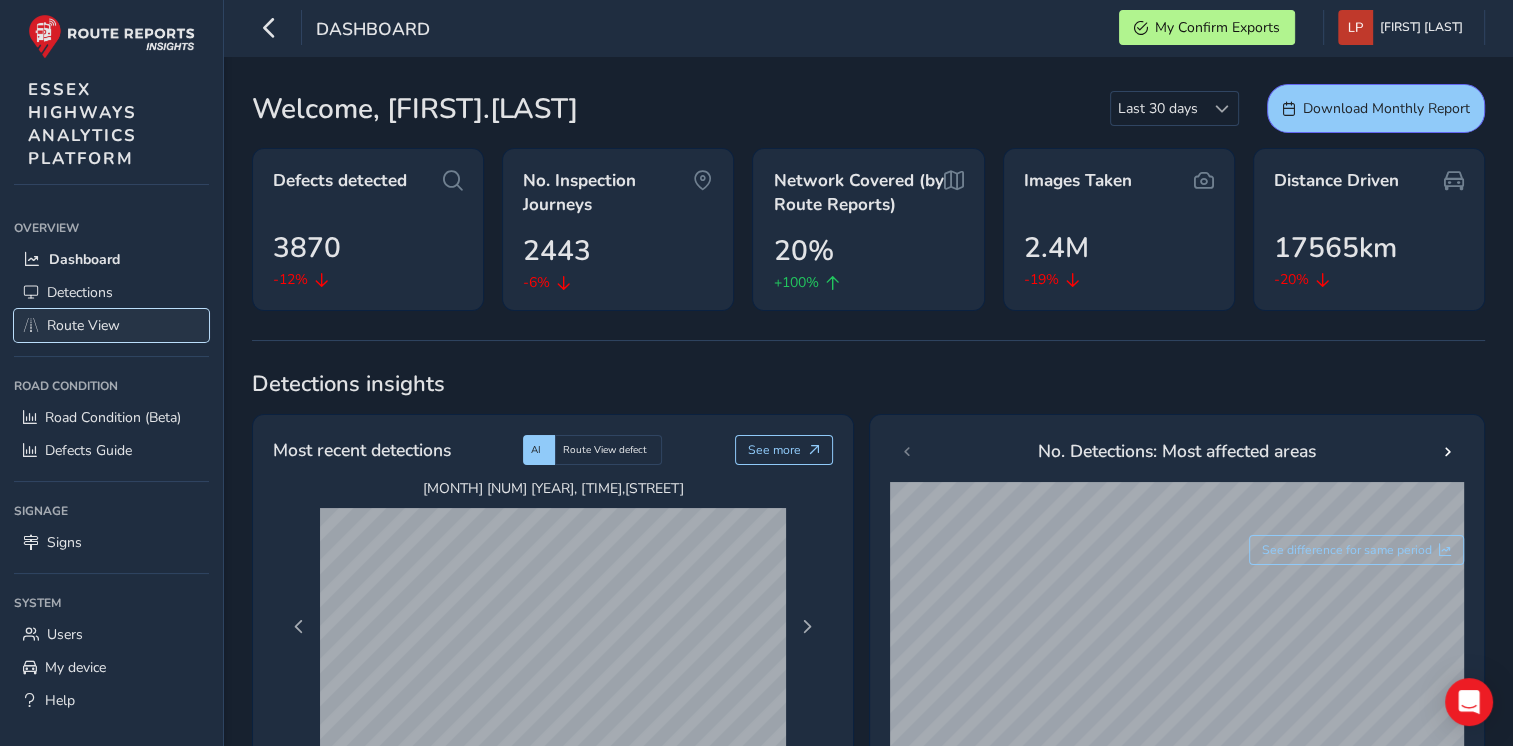 click on "Route View" at bounding box center [83, 325] 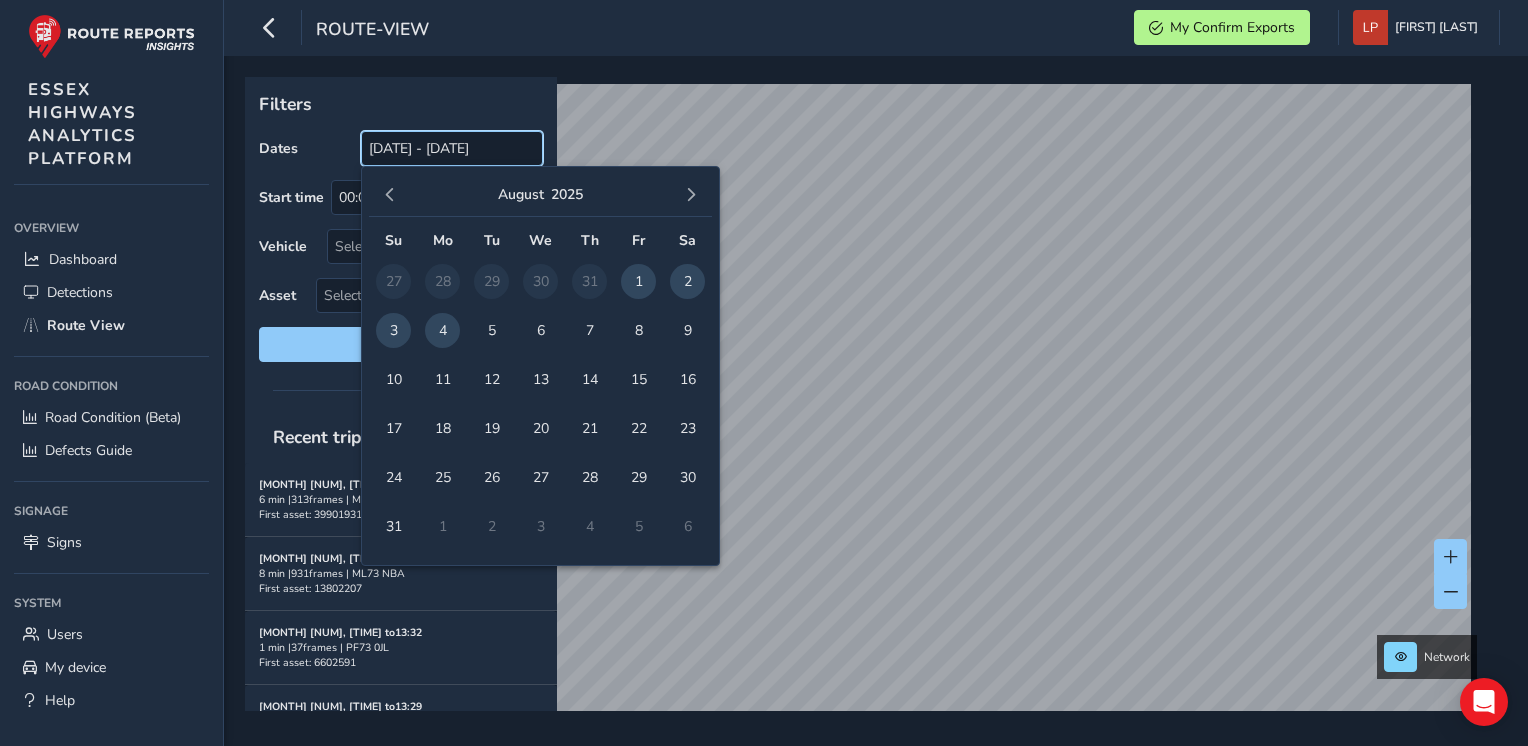 click on "[DATE] - [DATE]" at bounding box center (452, 148) 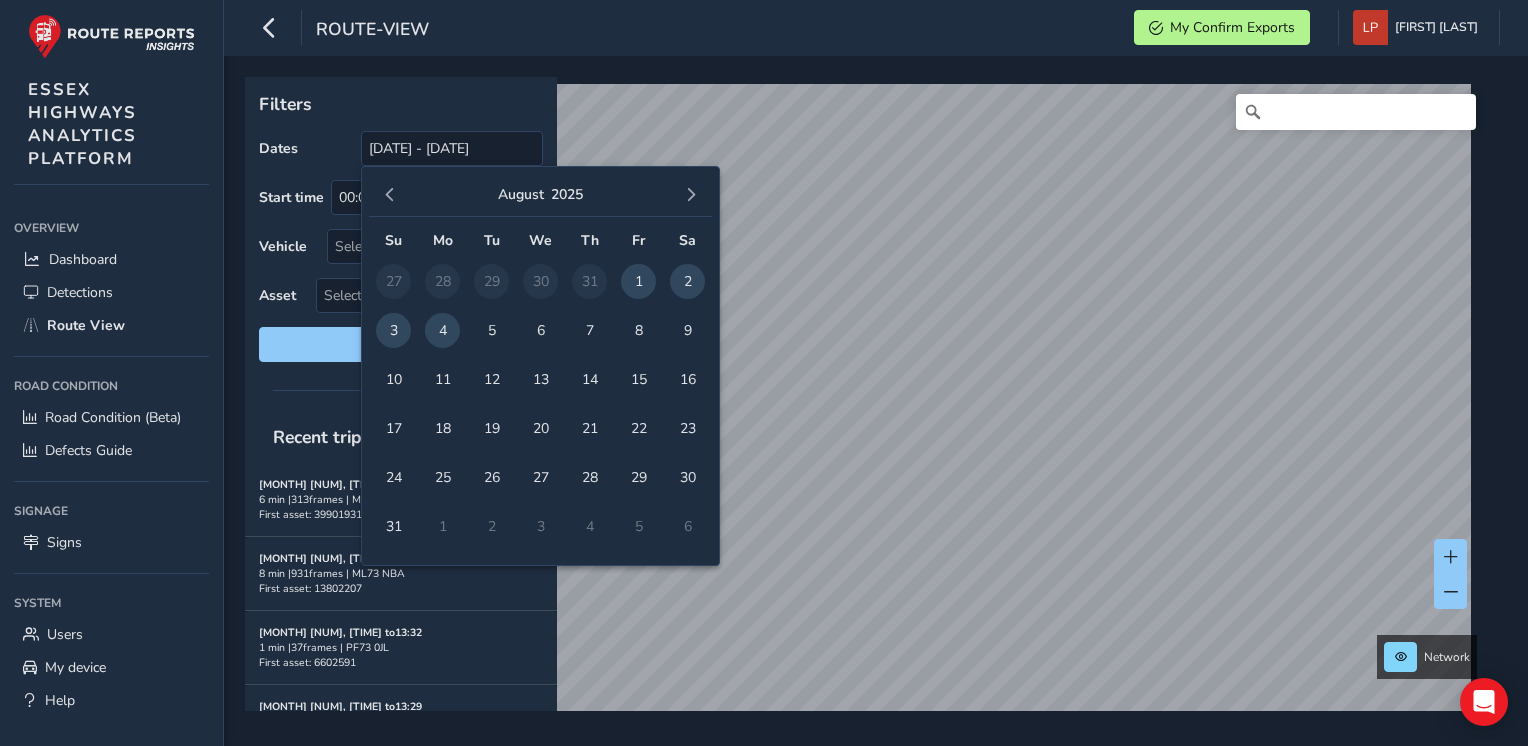 click on "4" at bounding box center (442, 330) 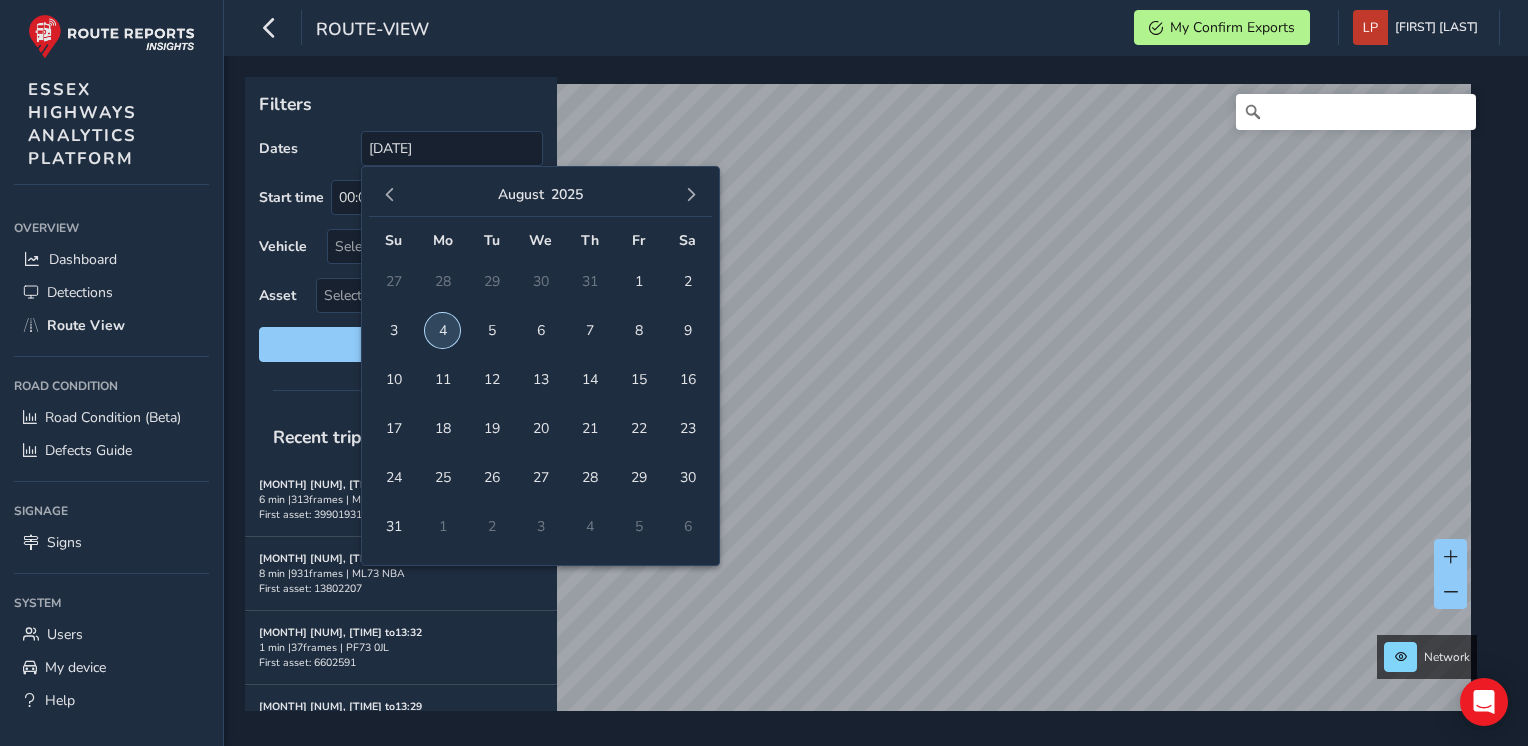 click on "4" at bounding box center [442, 330] 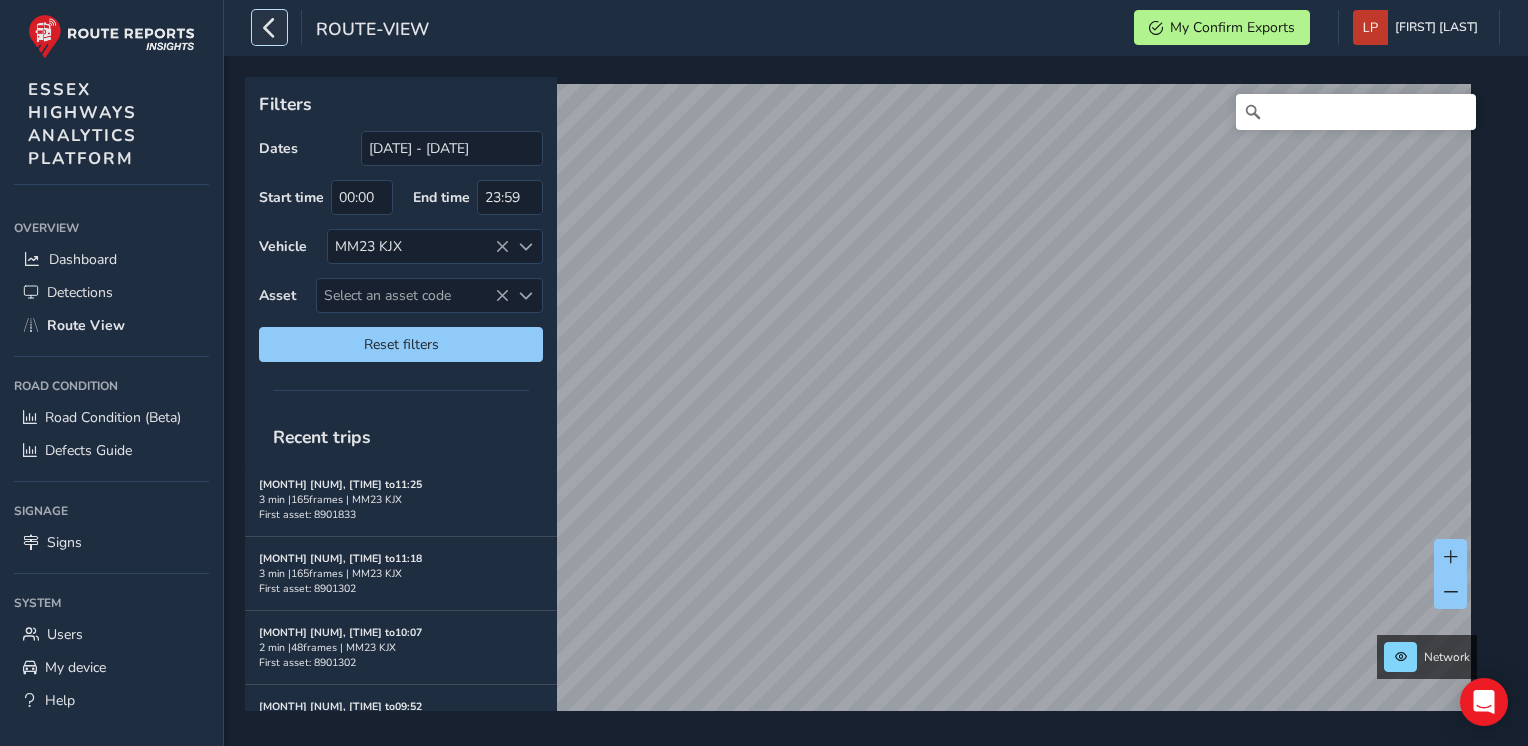 click at bounding box center (269, 27) 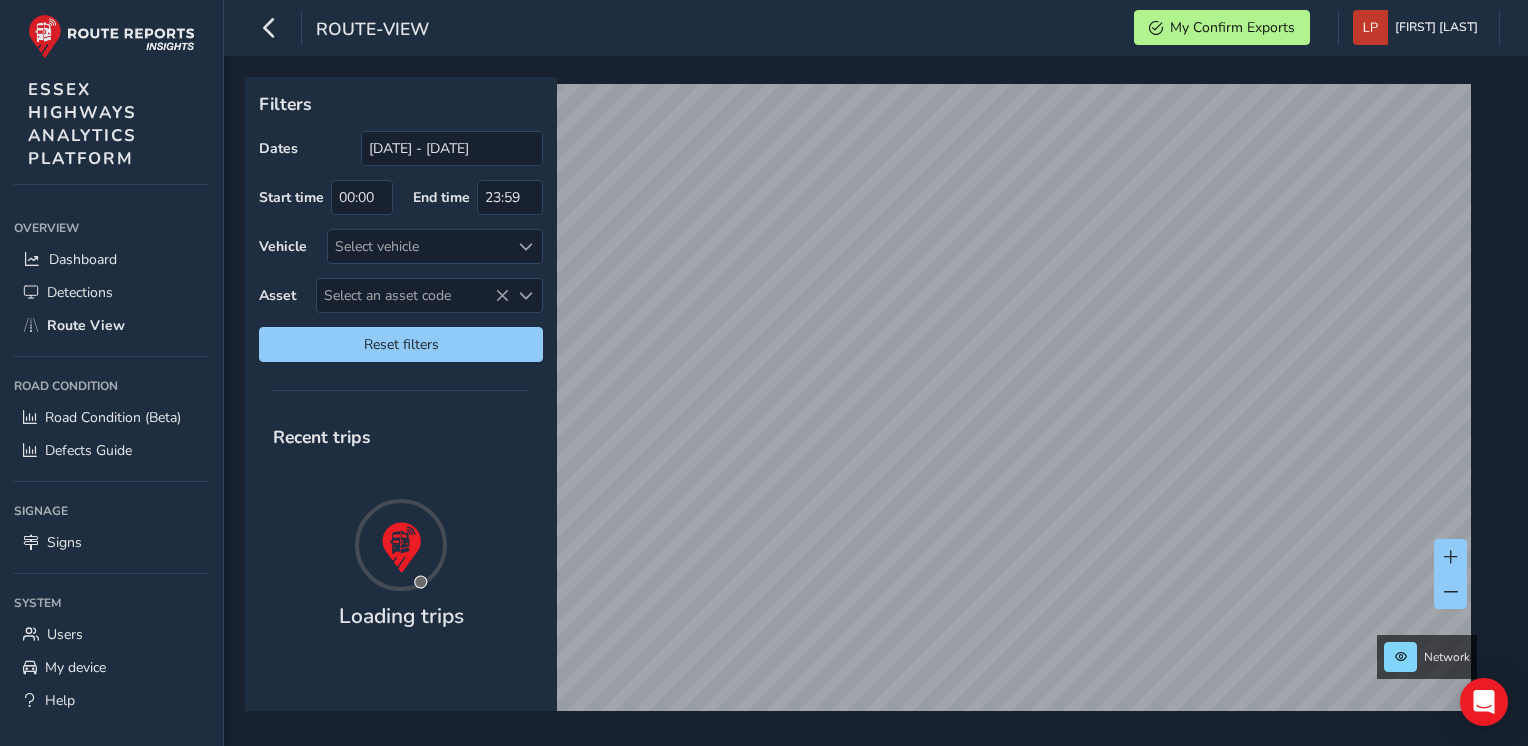 scroll, scrollTop: 0, scrollLeft: 0, axis: both 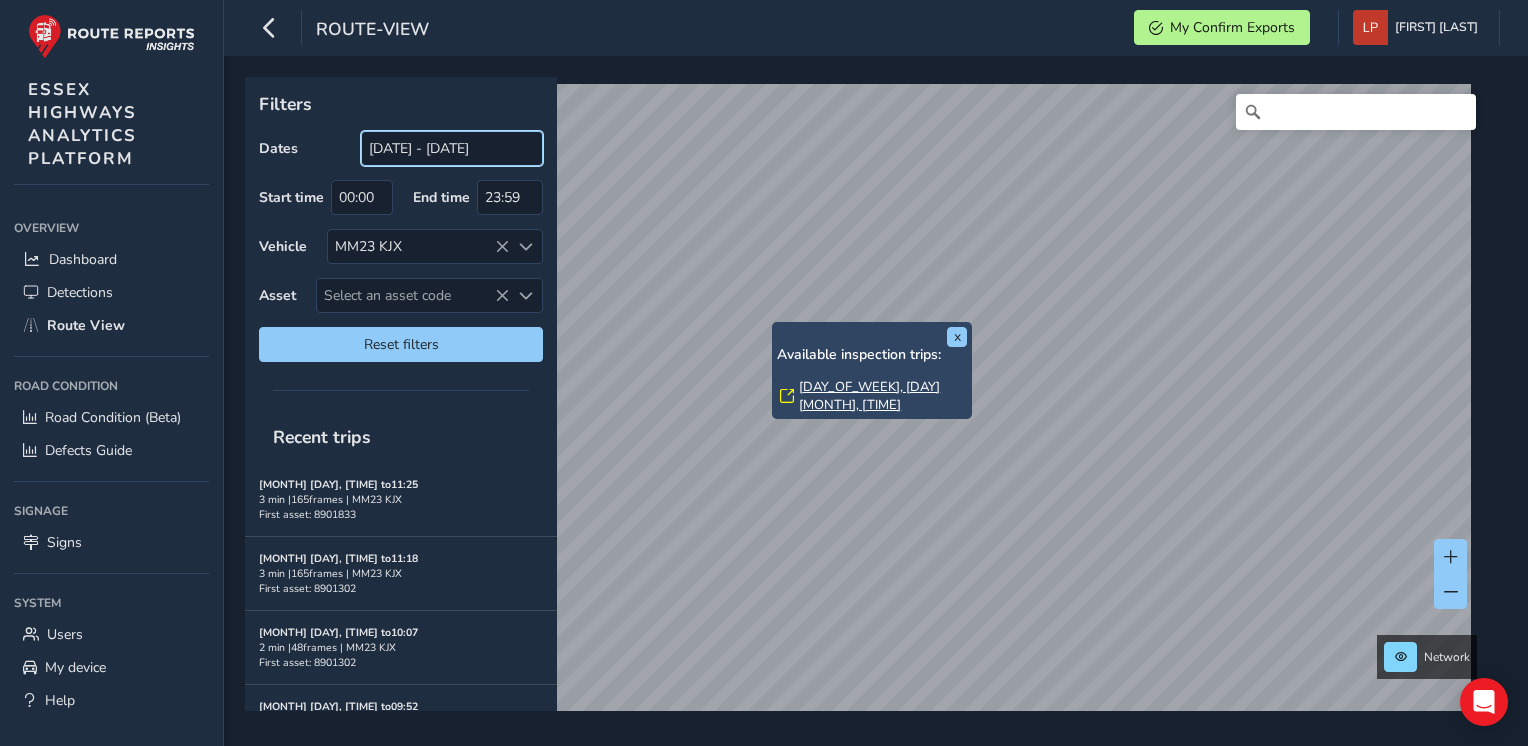 click on "[DATE] - [DATE]" at bounding box center [452, 148] 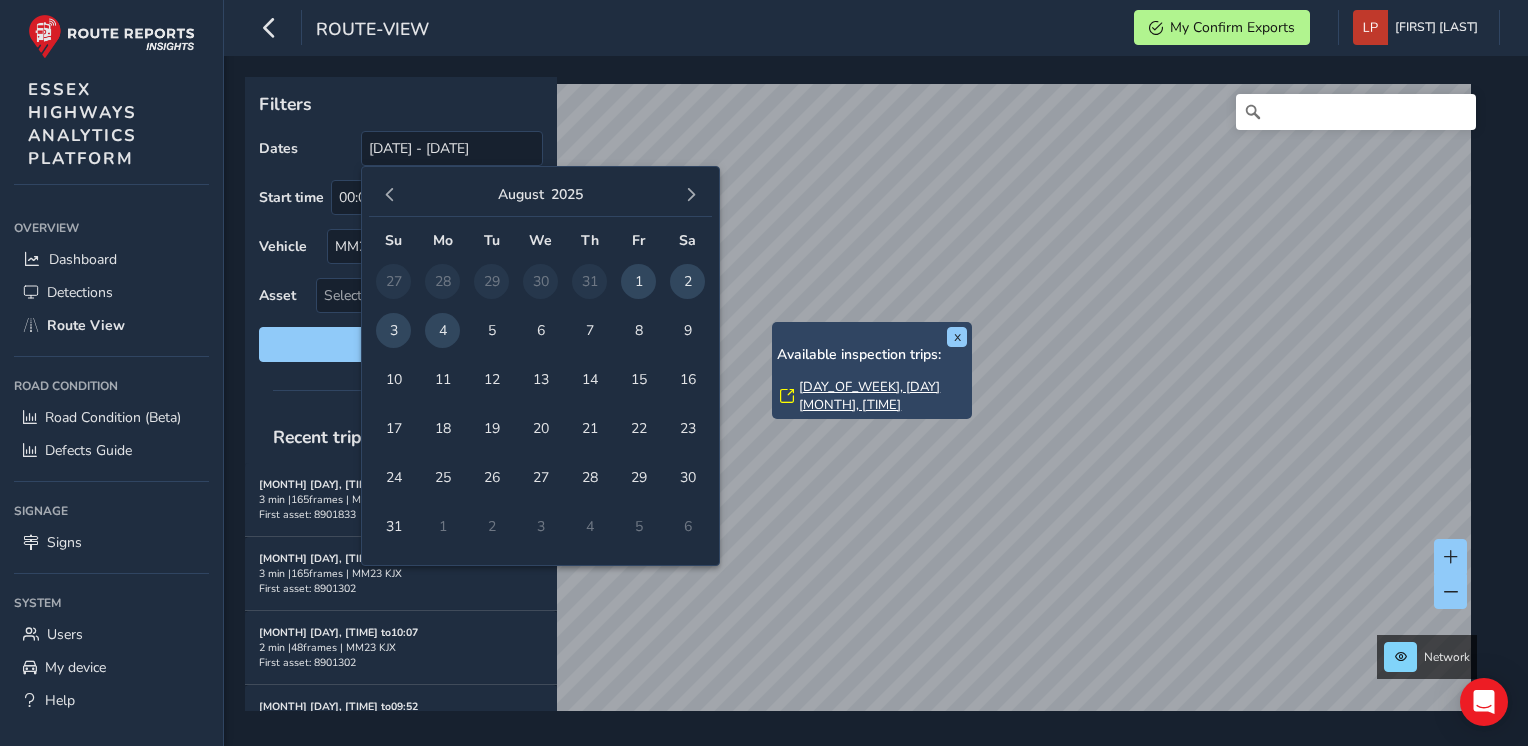 click on "4" at bounding box center [442, 330] 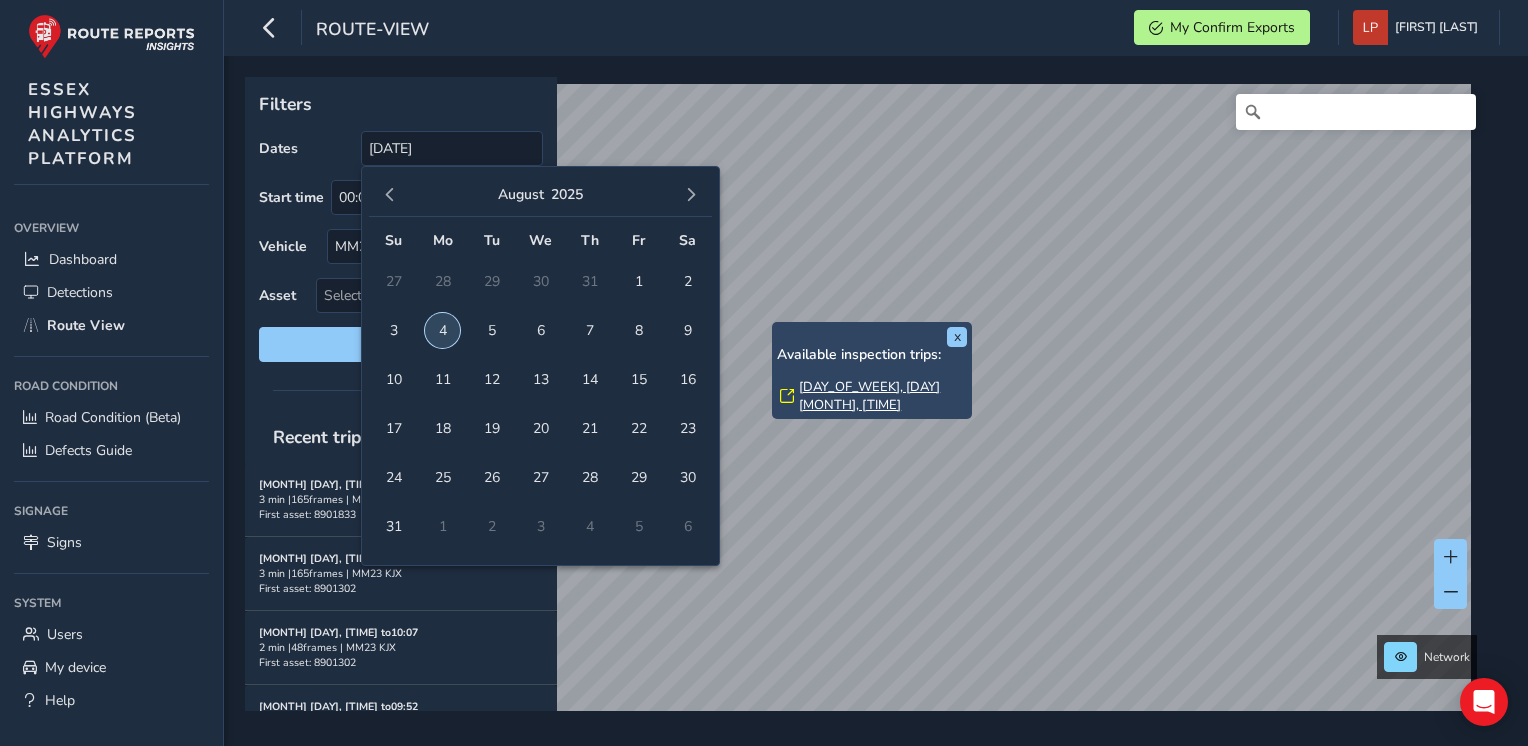 click on "4" at bounding box center (442, 330) 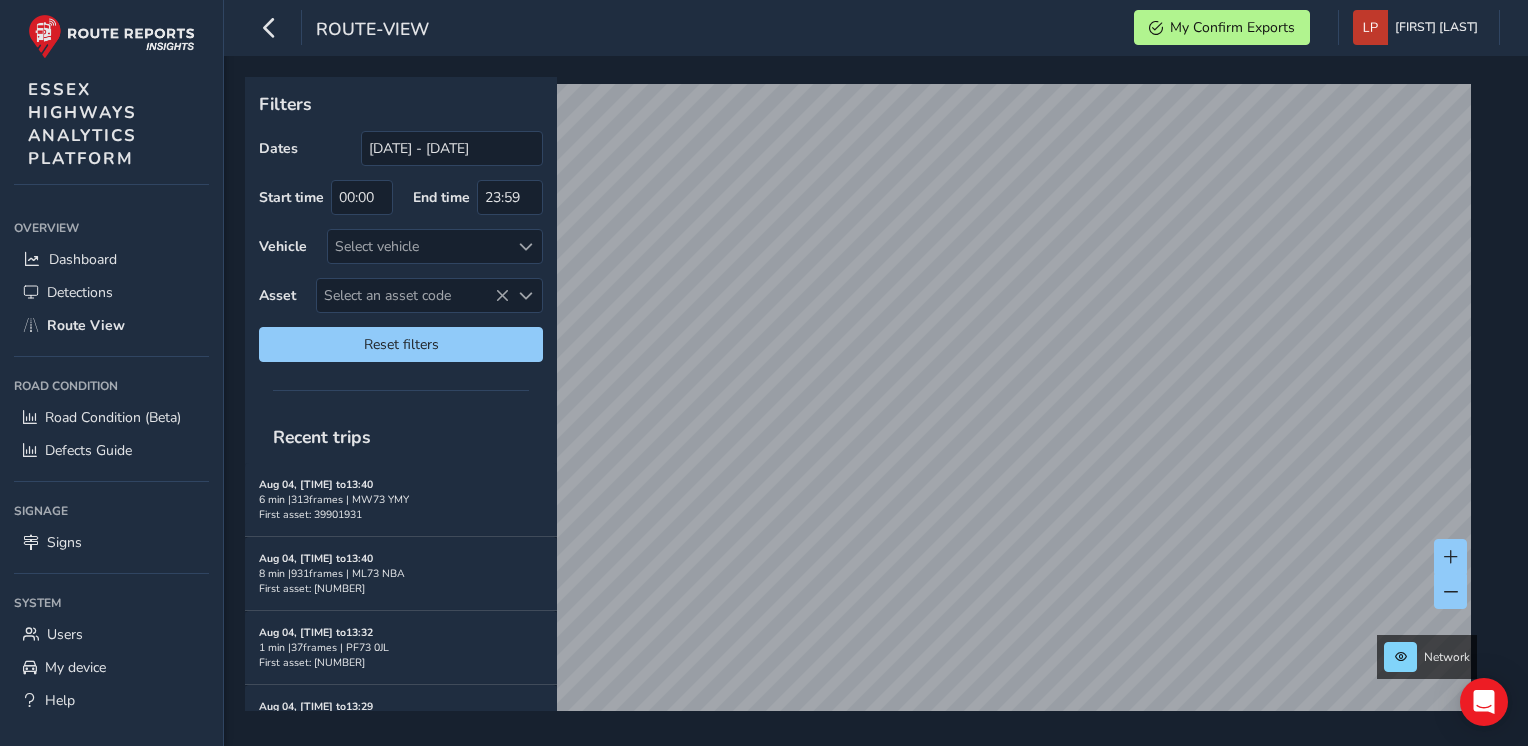 scroll, scrollTop: 0, scrollLeft: 0, axis: both 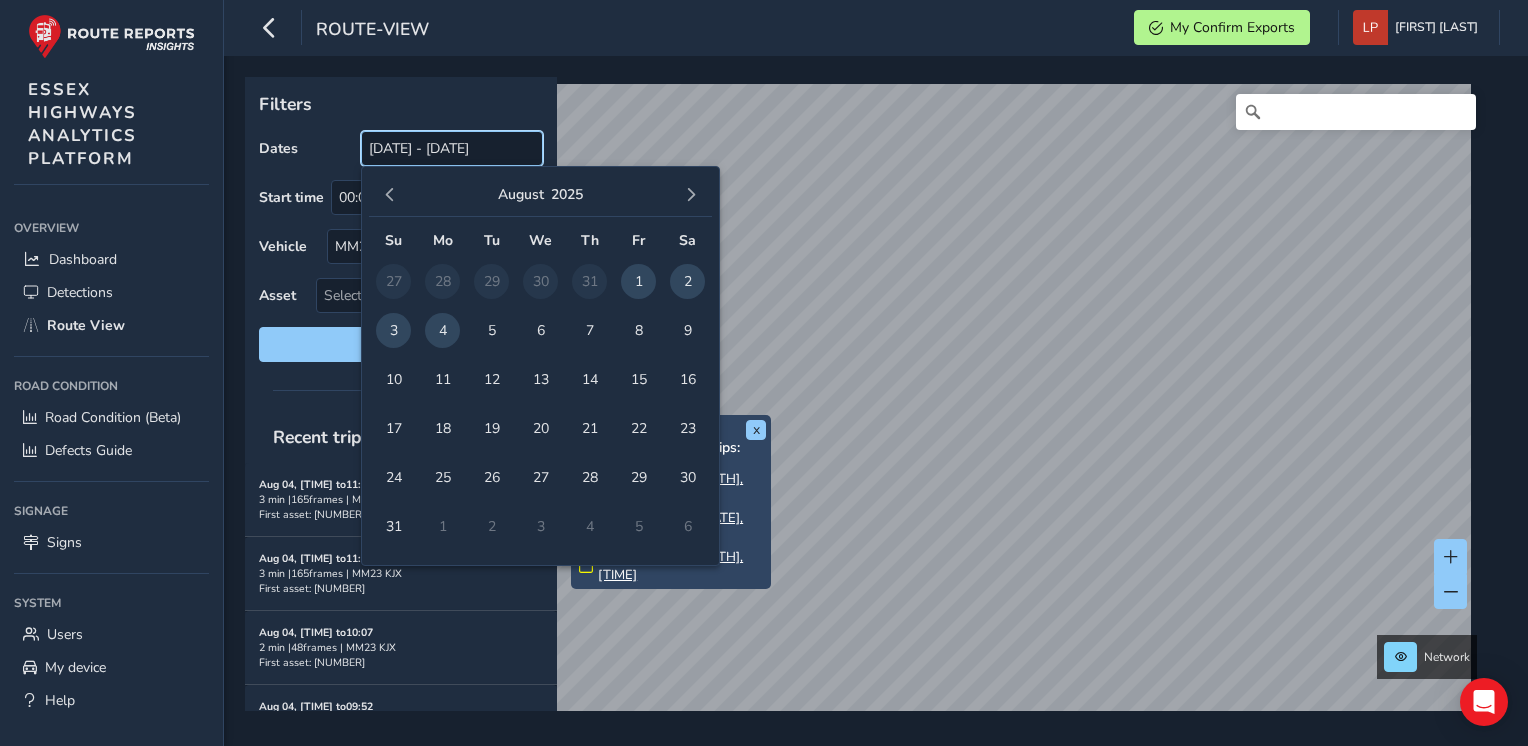 click on "[DATE] - [DATE]" at bounding box center (452, 148) 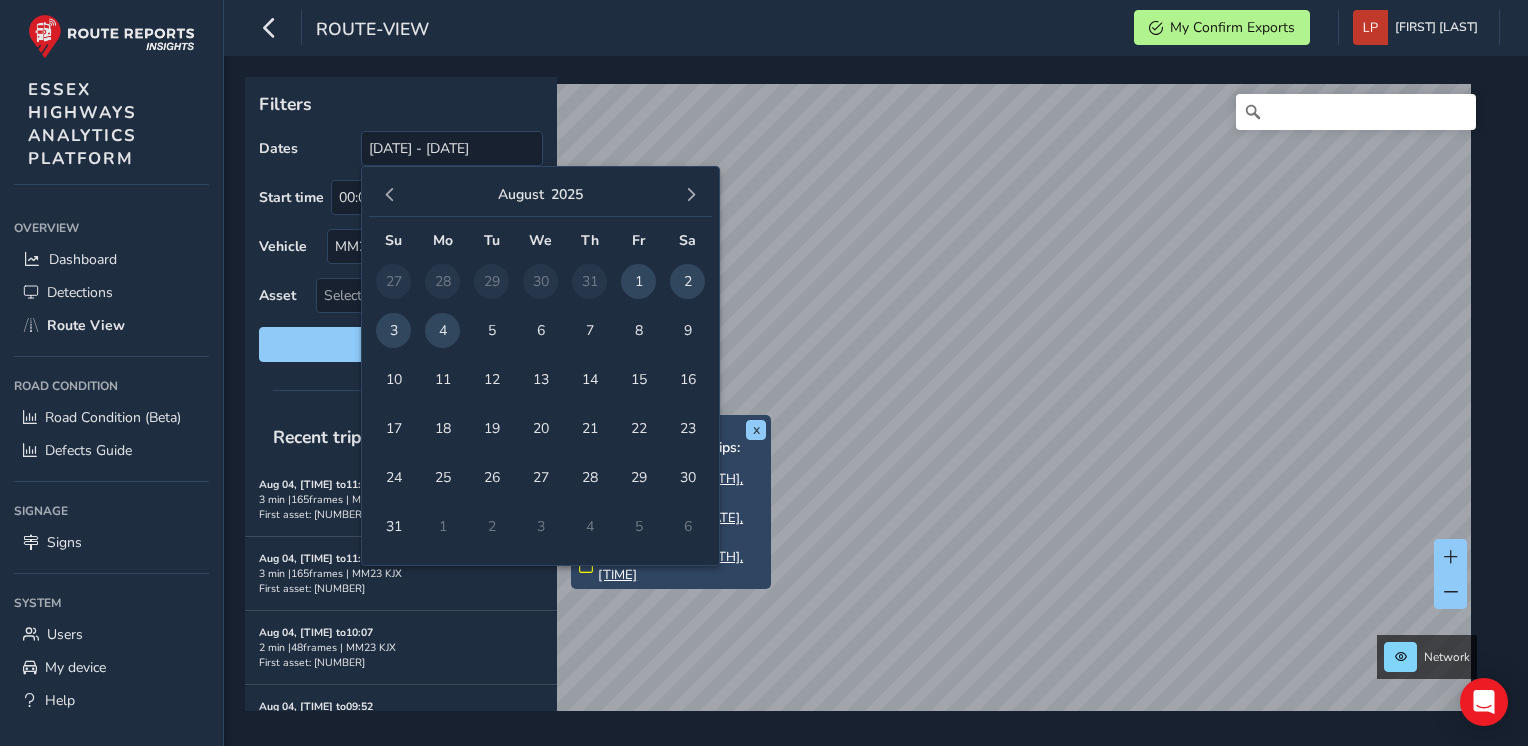 click on "4" at bounding box center (442, 330) 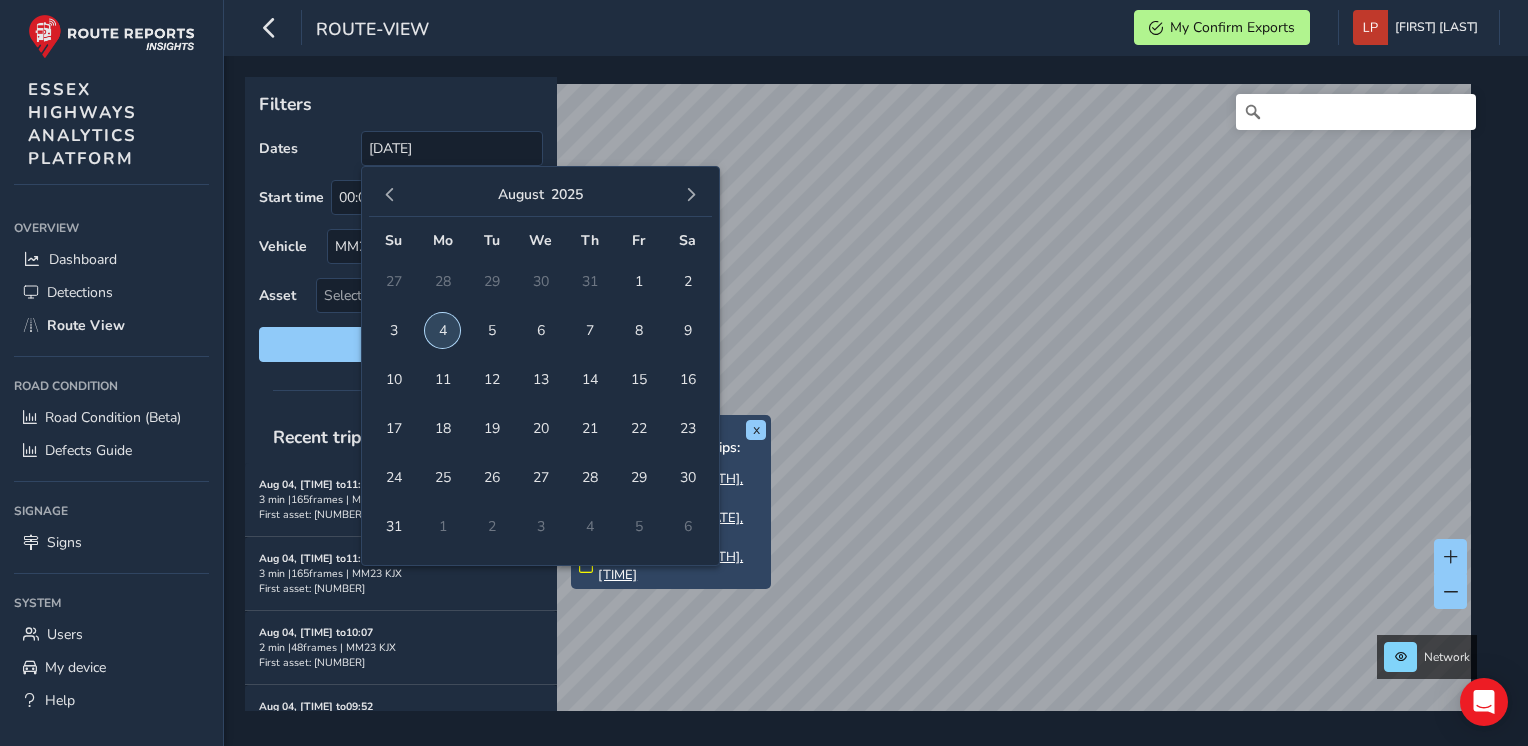 click on "4" at bounding box center [442, 330] 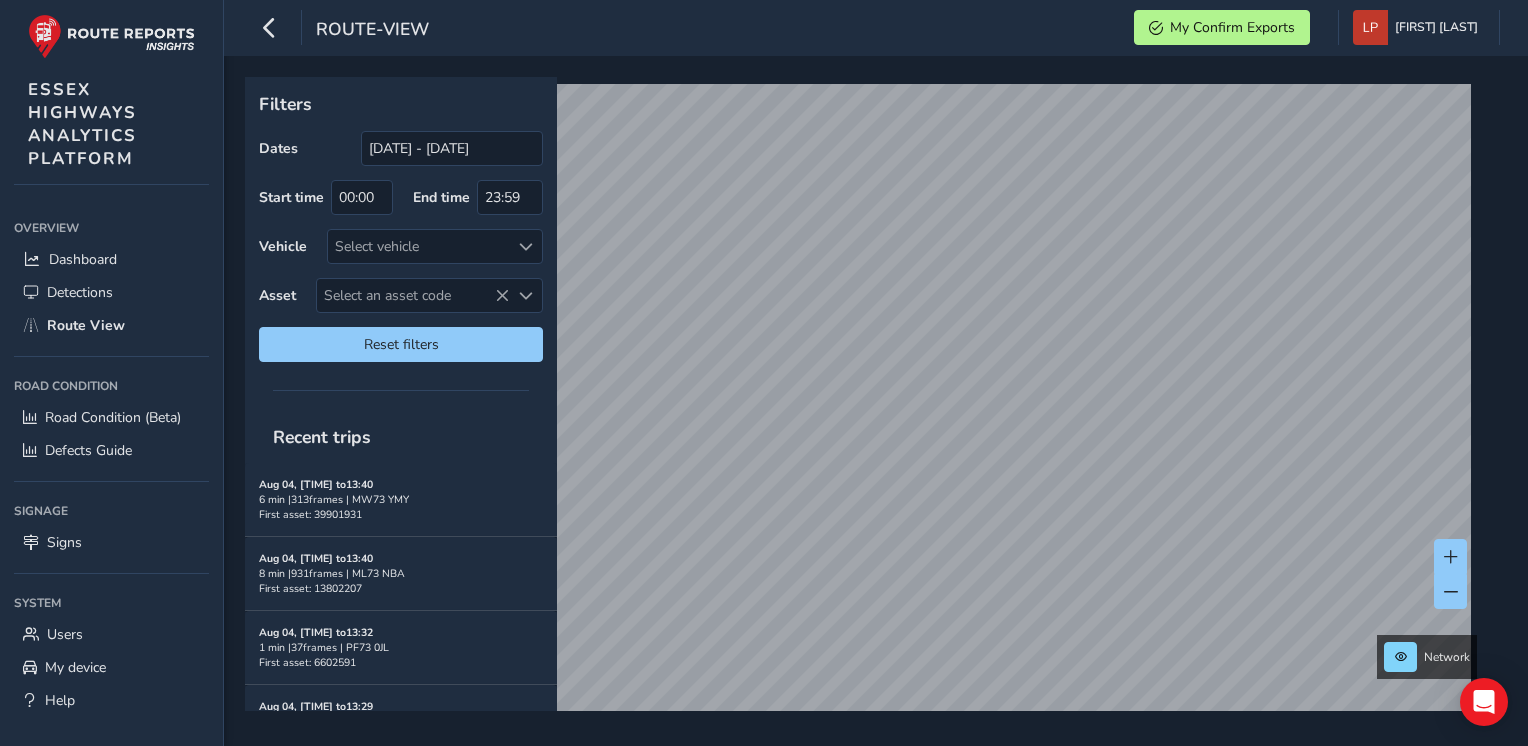 scroll, scrollTop: 0, scrollLeft: 0, axis: both 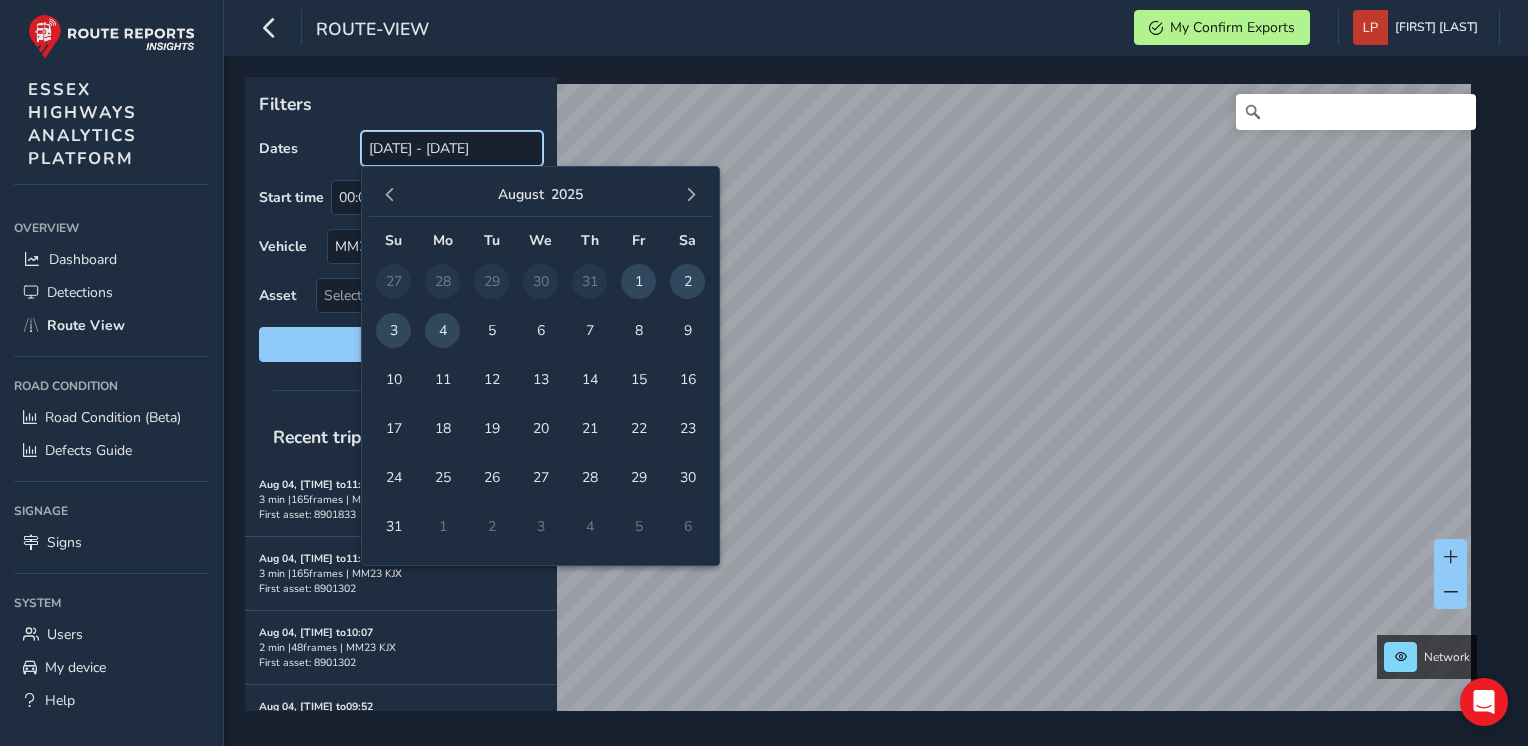 click on "[DATE] - [DATE]" at bounding box center [452, 148] 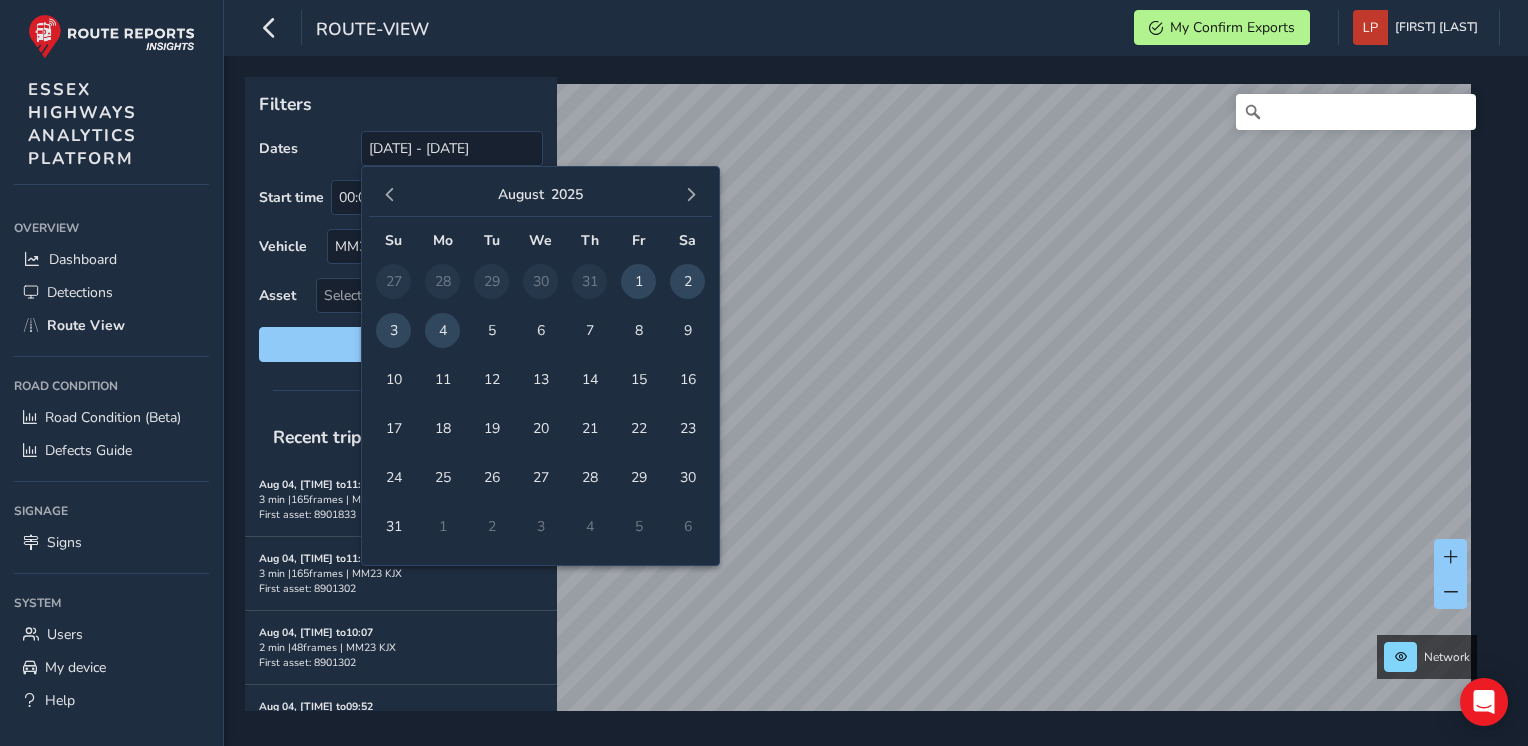click on "4" at bounding box center (442, 330) 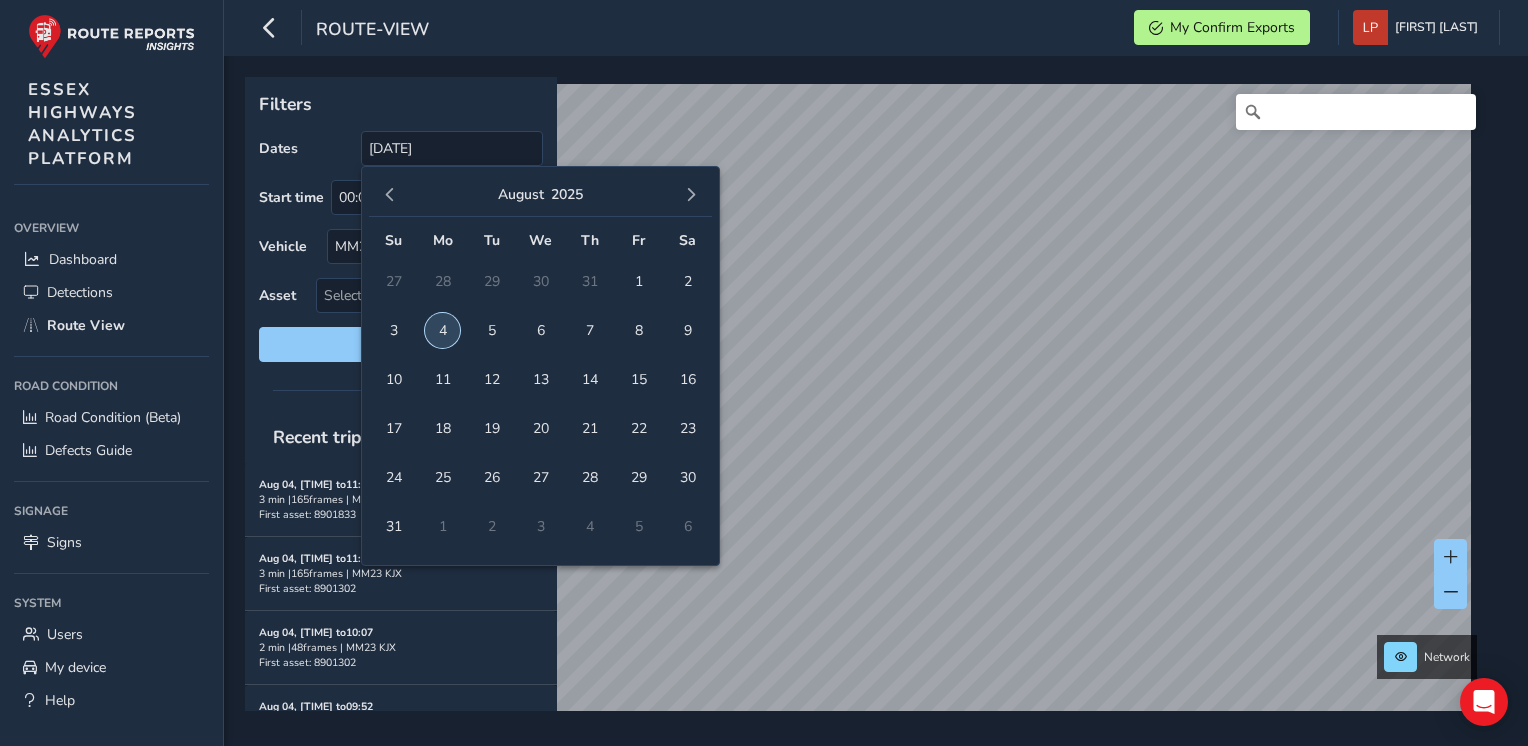 click on "4" at bounding box center [442, 330] 